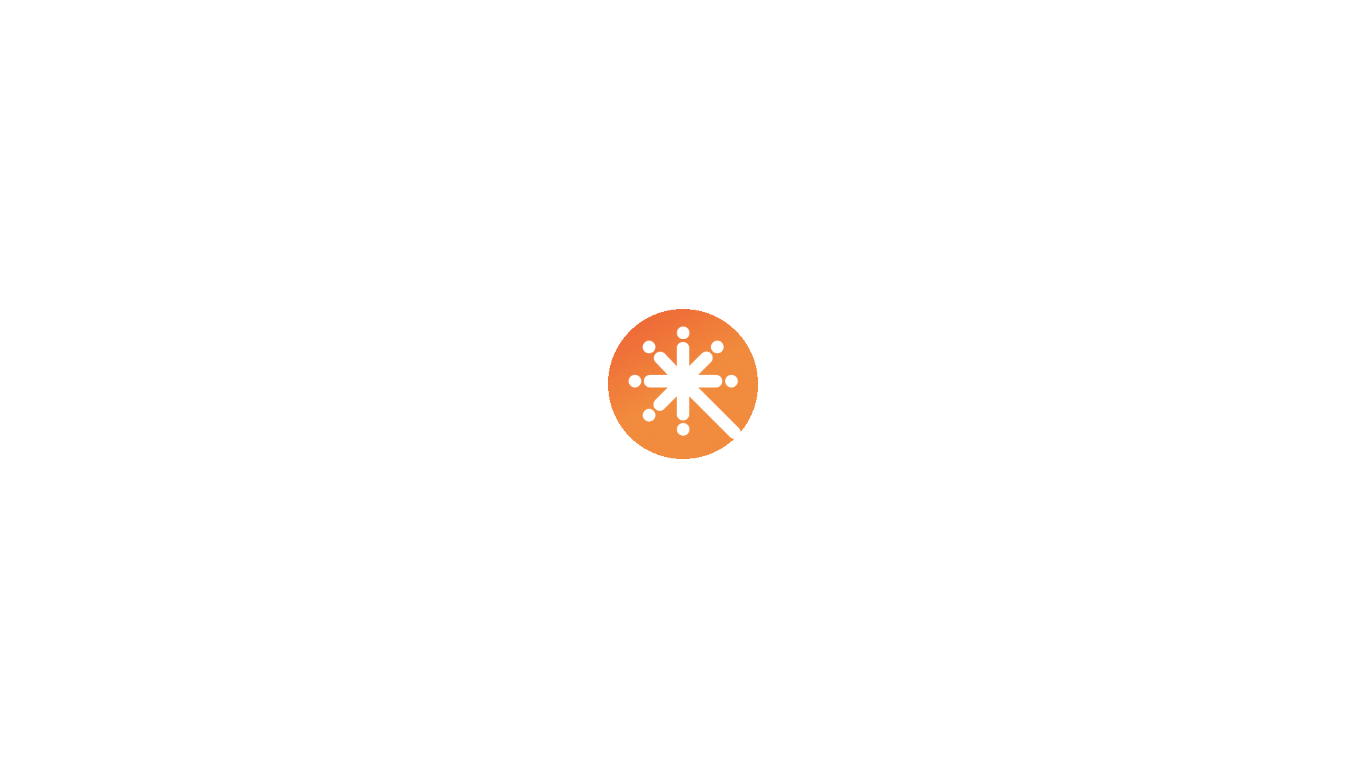 scroll, scrollTop: 0, scrollLeft: 0, axis: both 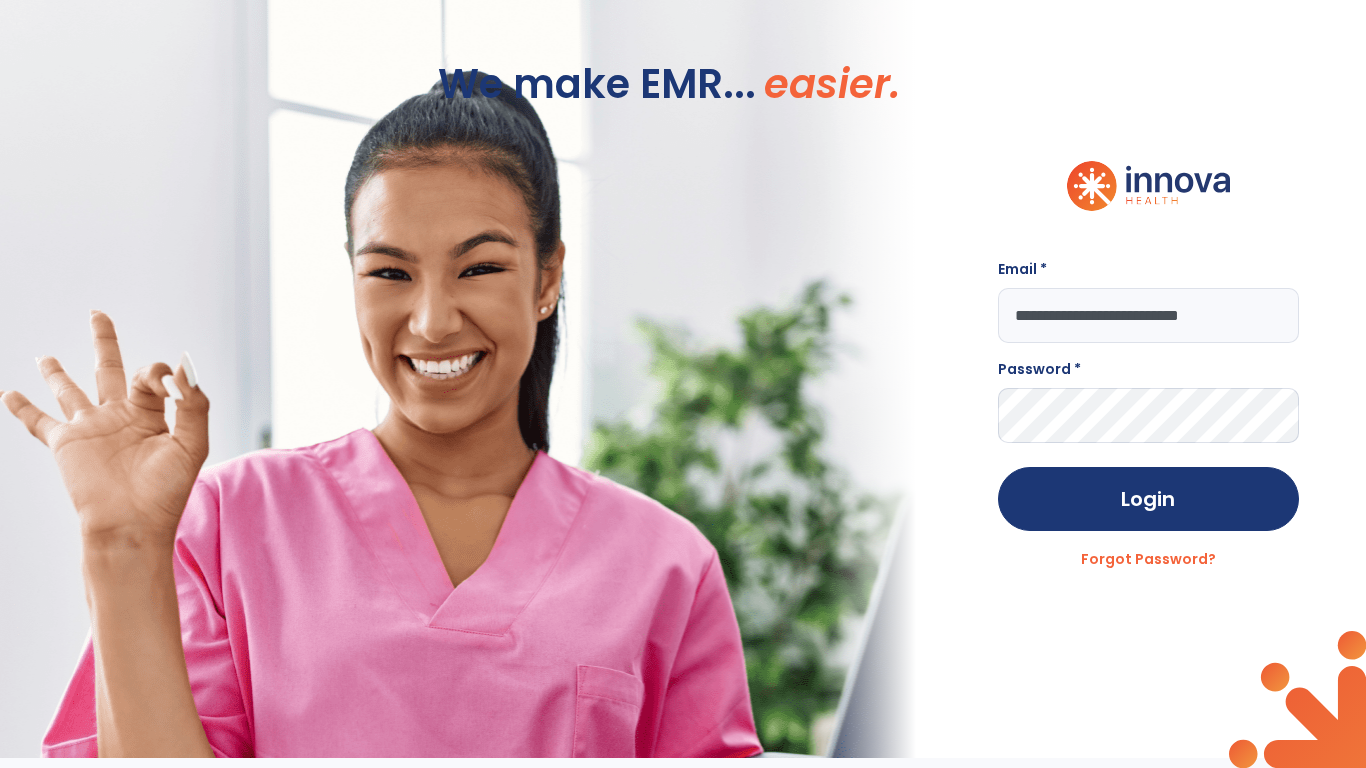 type on "**********" 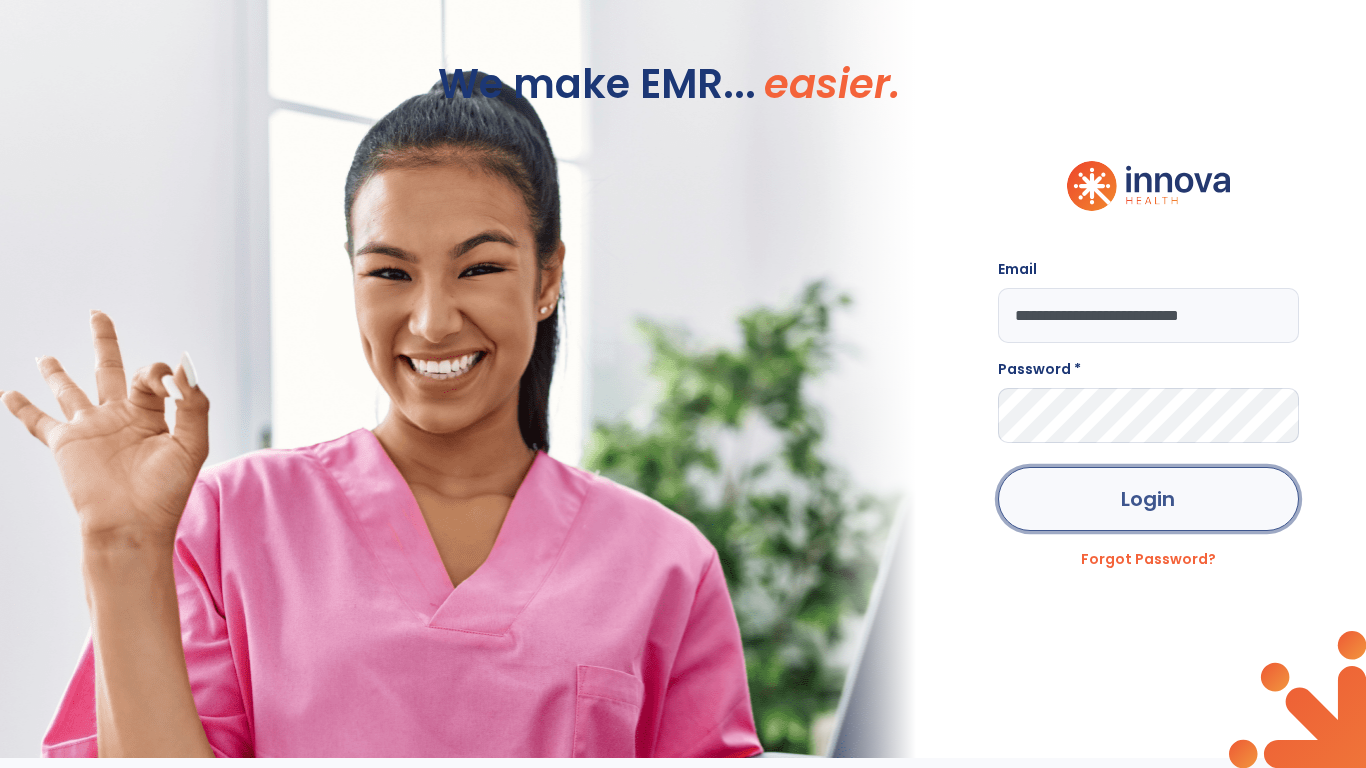 click on "Login" 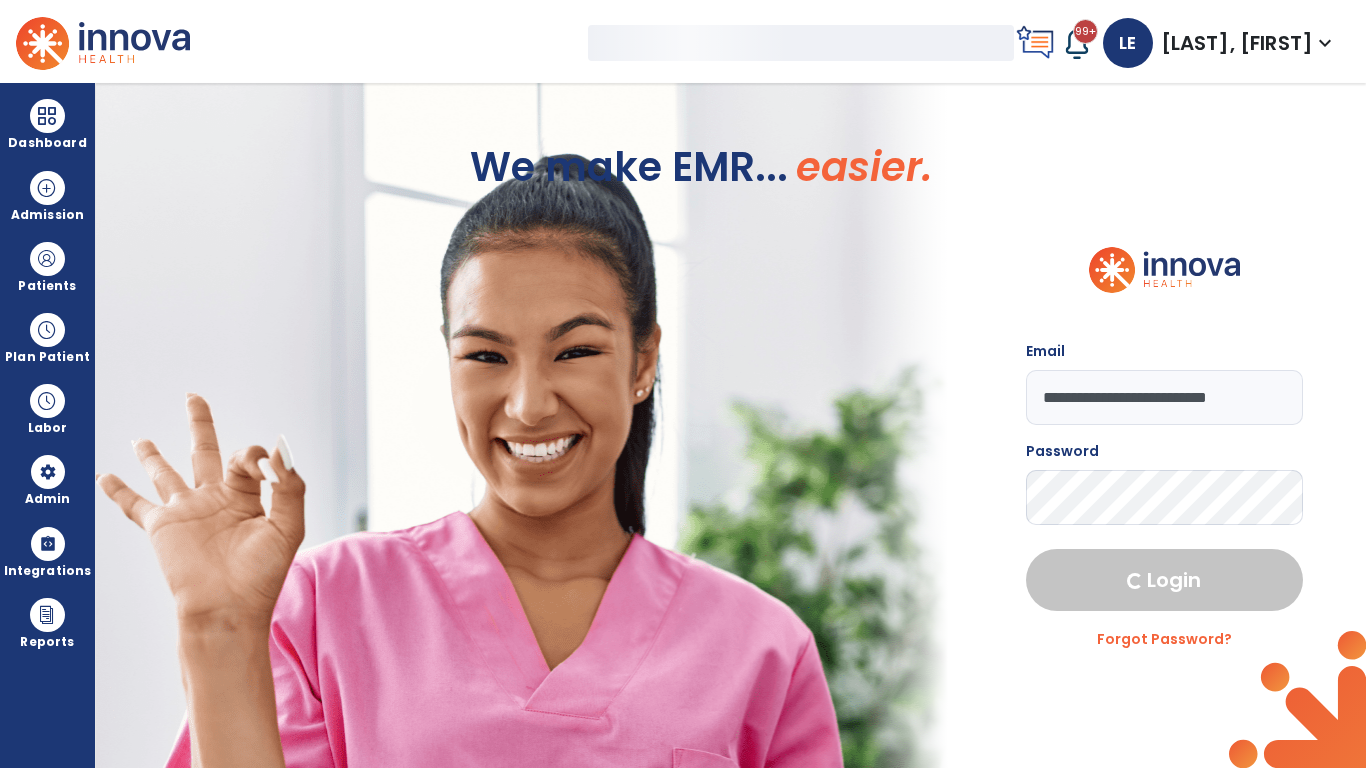 select on "***" 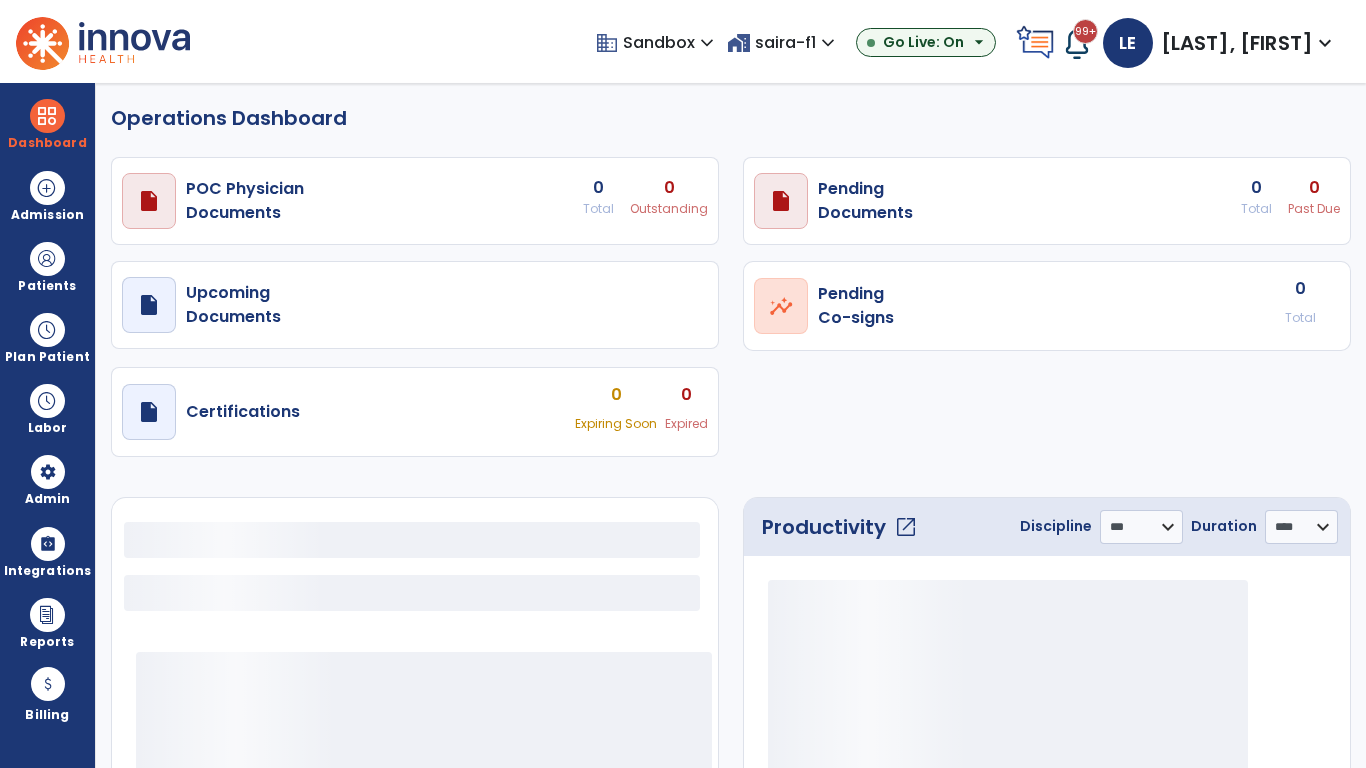 select on "***" 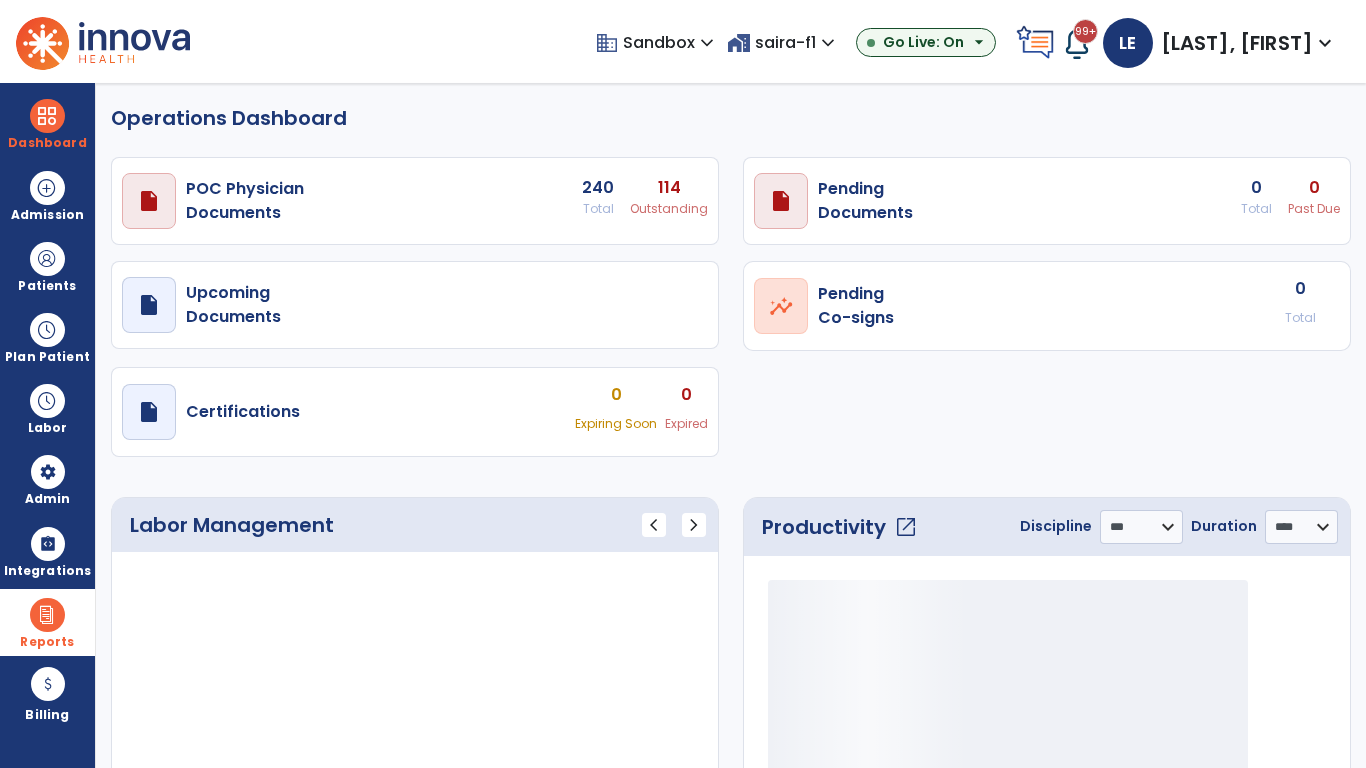 click at bounding box center (47, 615) 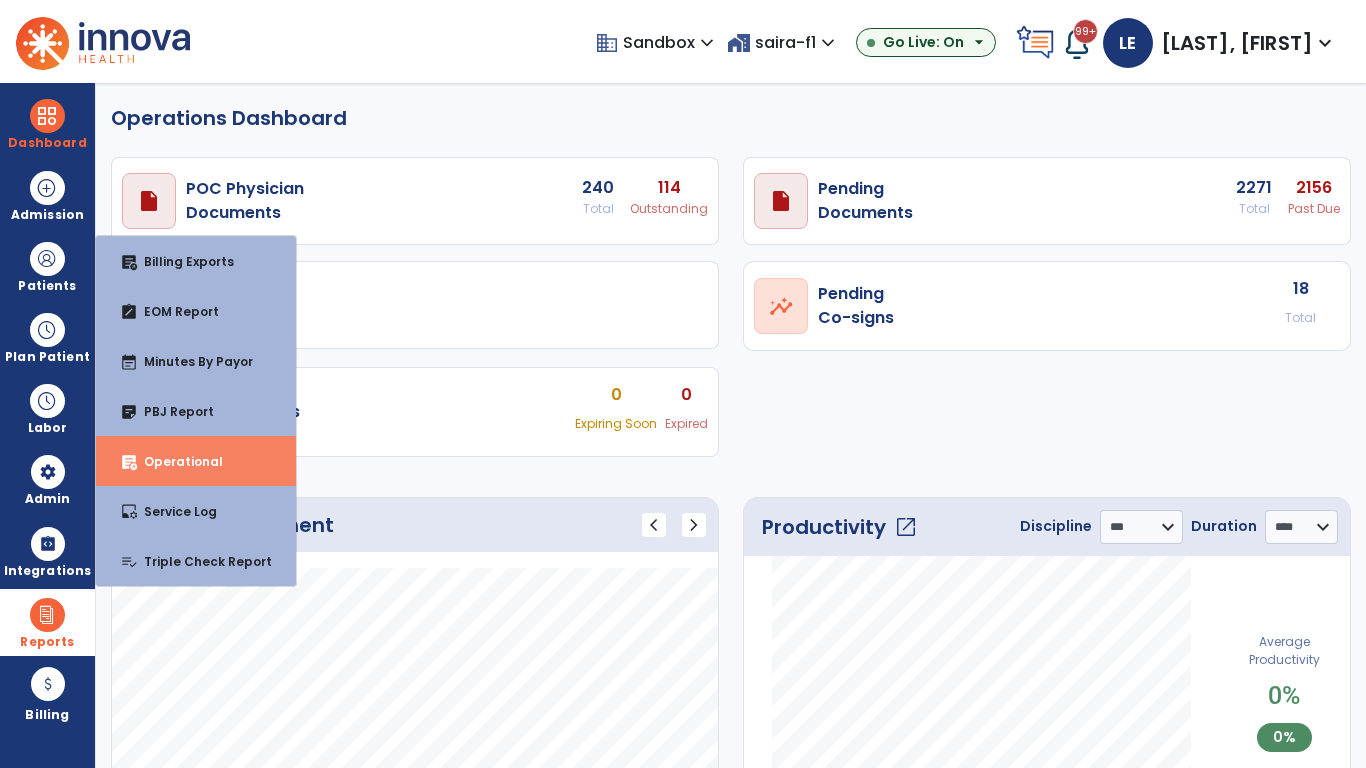 click on "Operational" at bounding box center [175, 461] 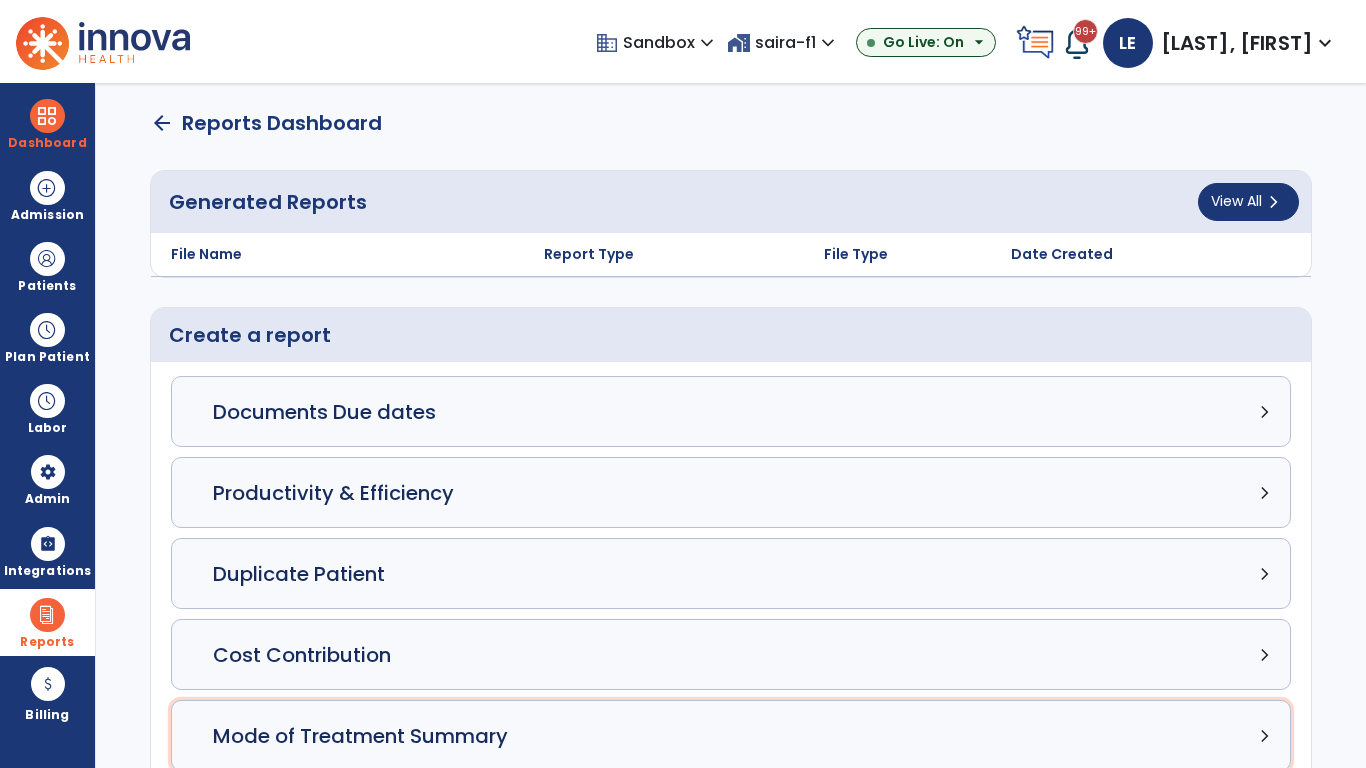 click on "Mode of Treatment Summary chevron_right" 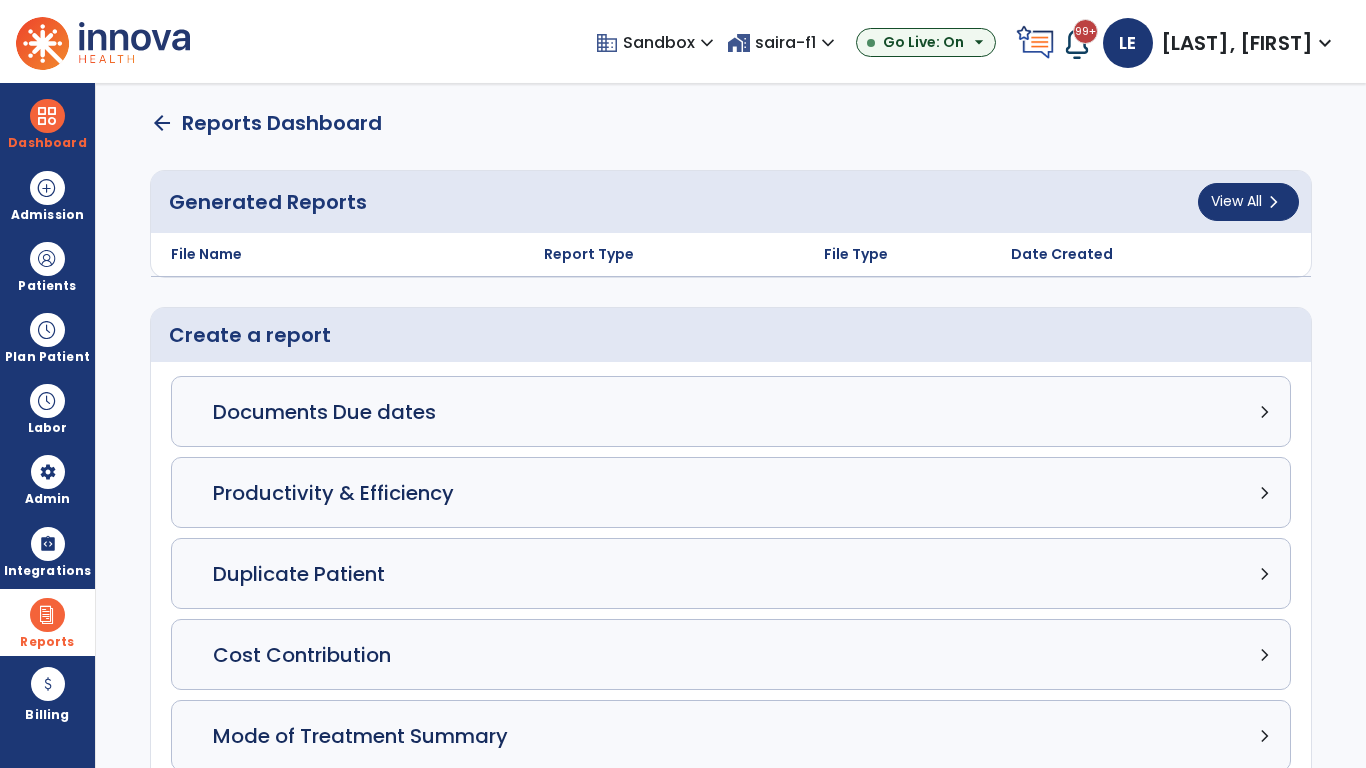 select on "*****" 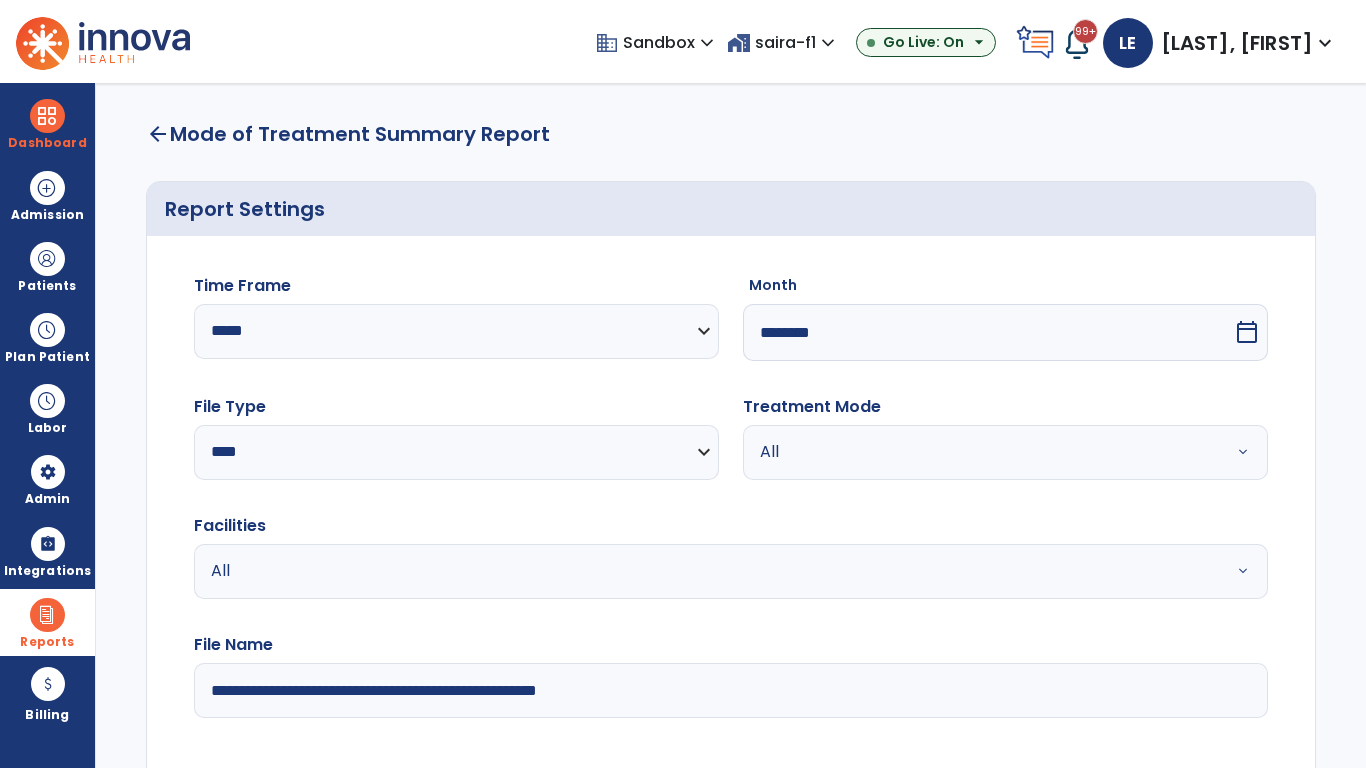 scroll, scrollTop: 3, scrollLeft: 0, axis: vertical 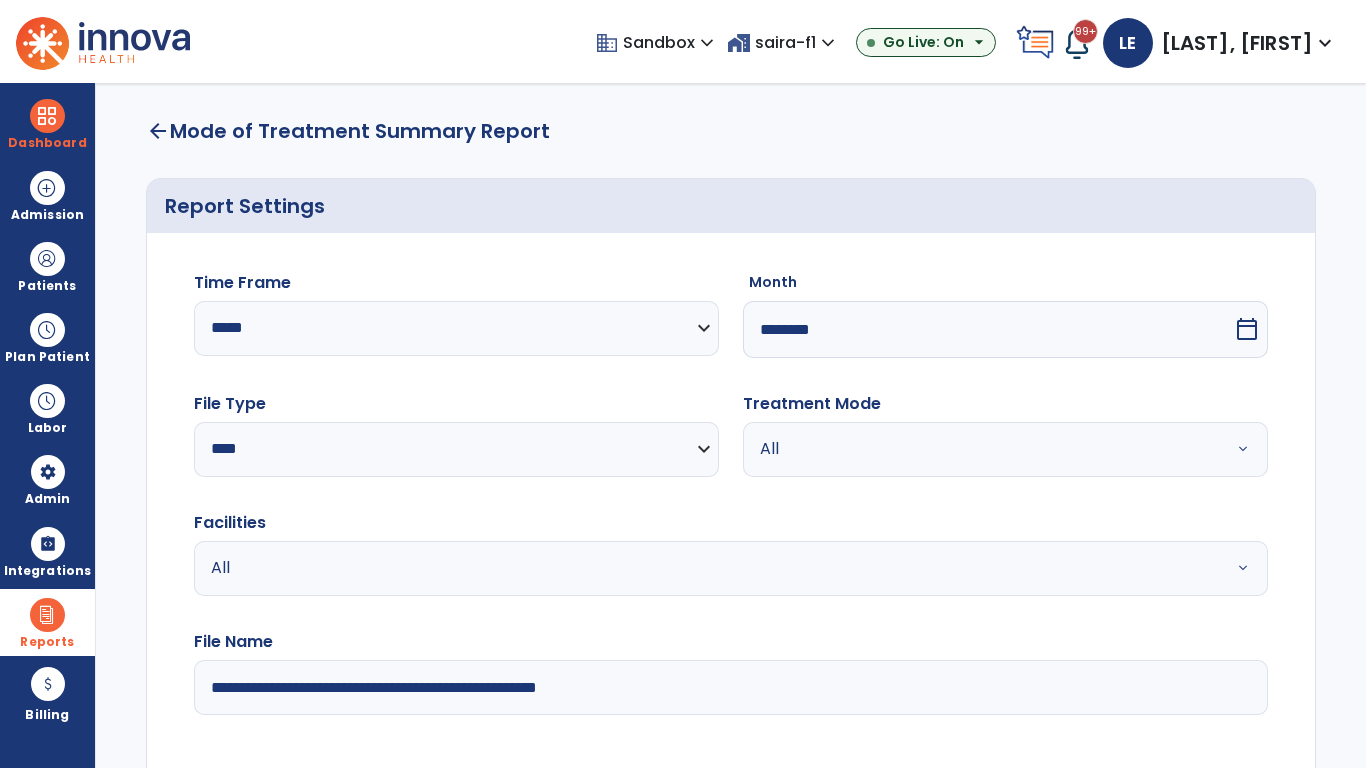 select on "*****" 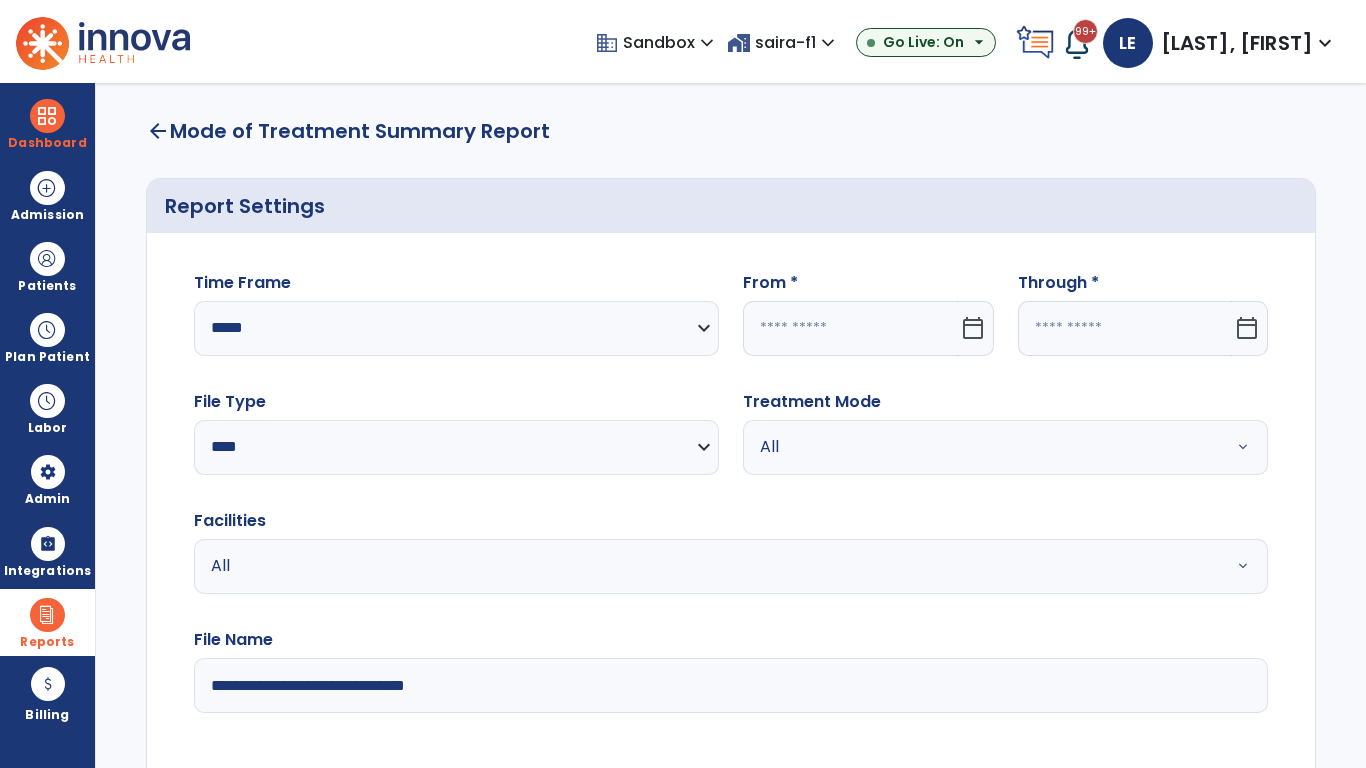click 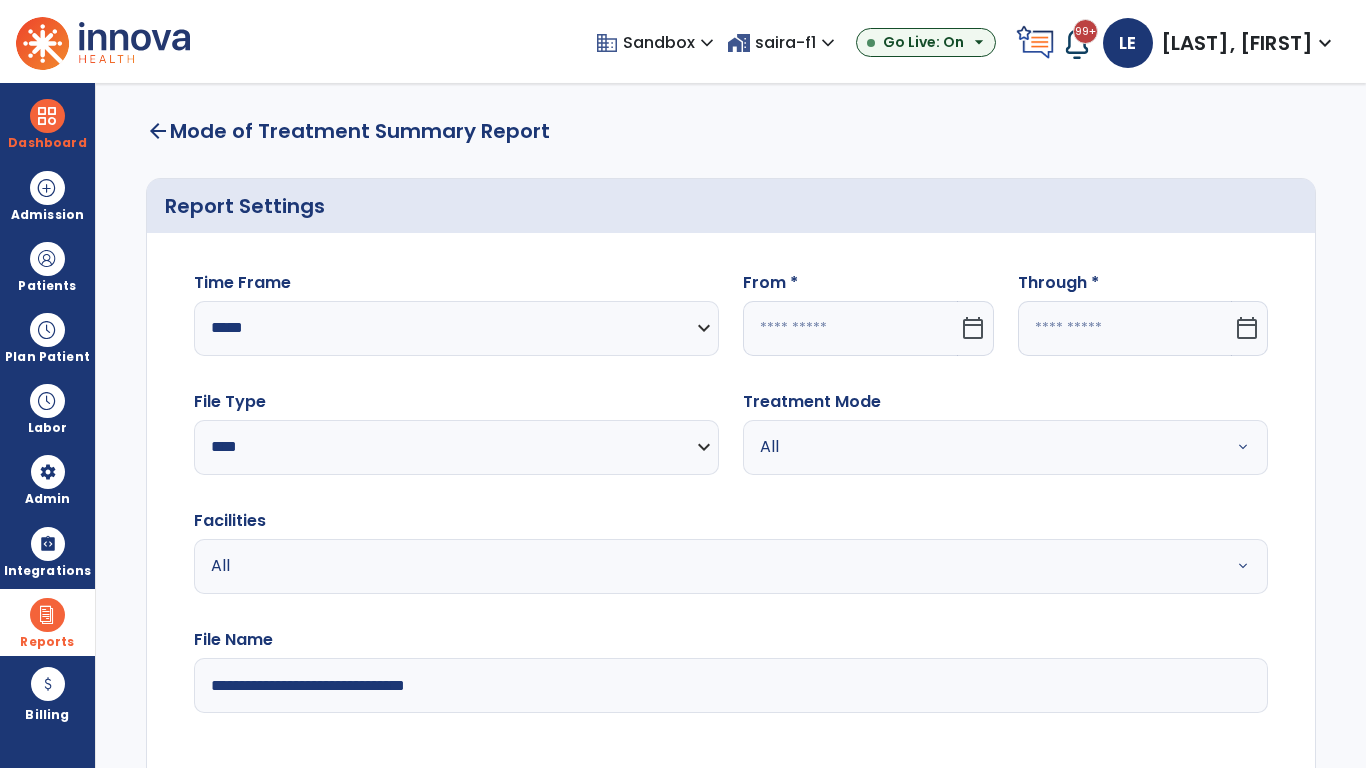 select on "*" 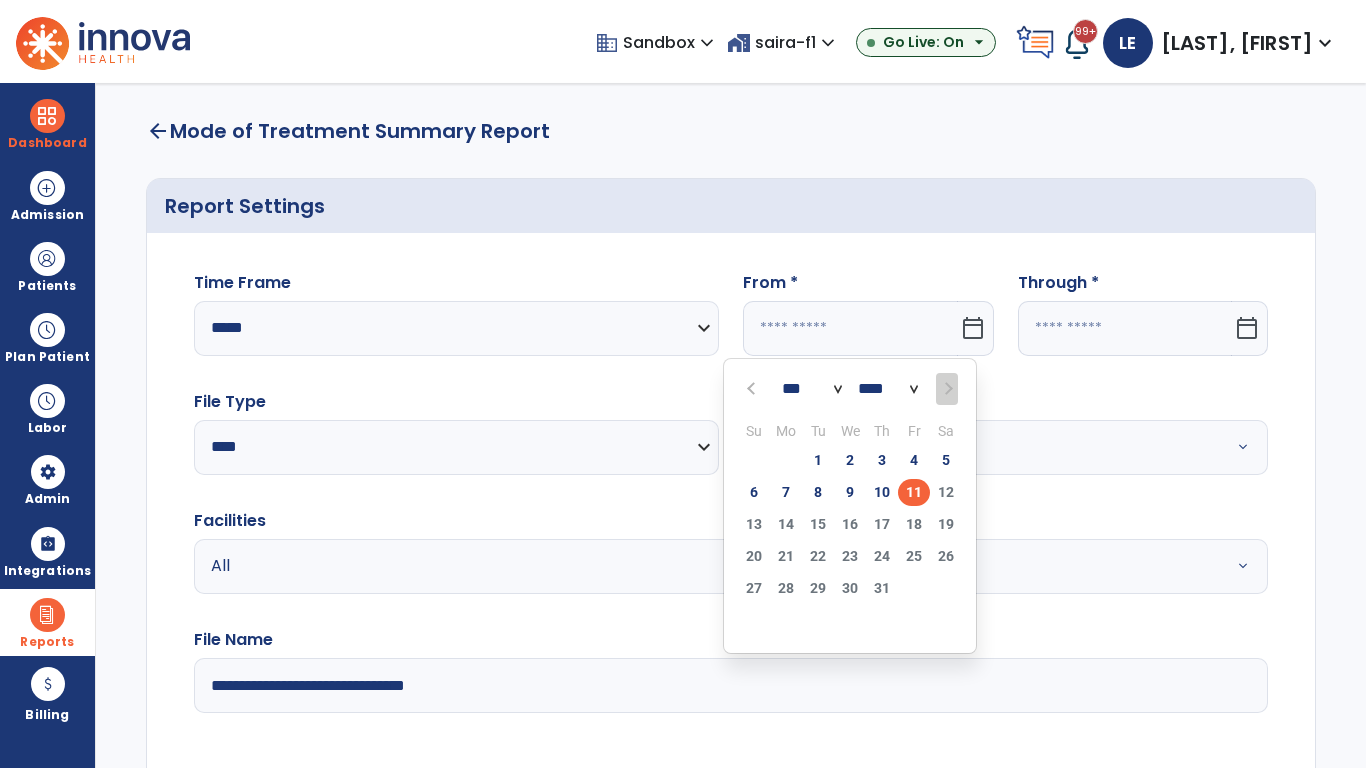 select on "****" 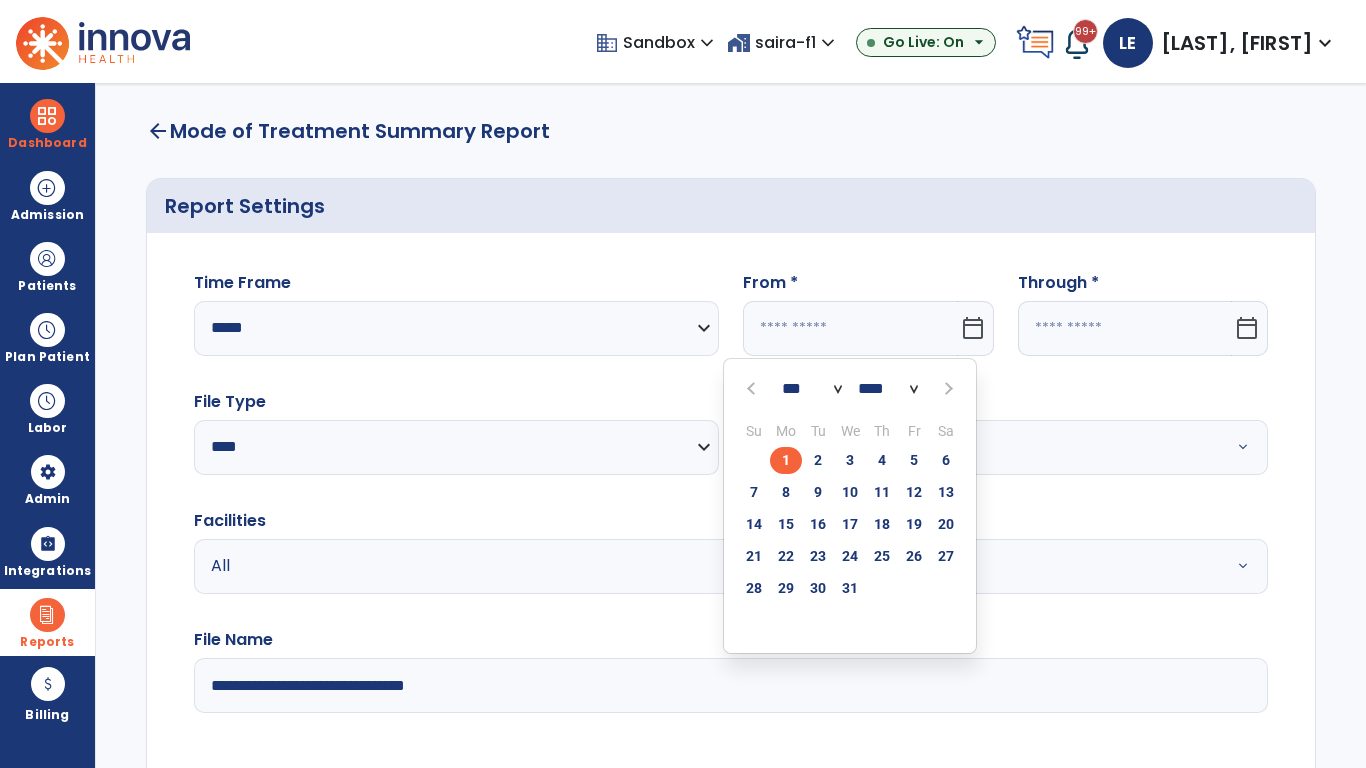 select on "**" 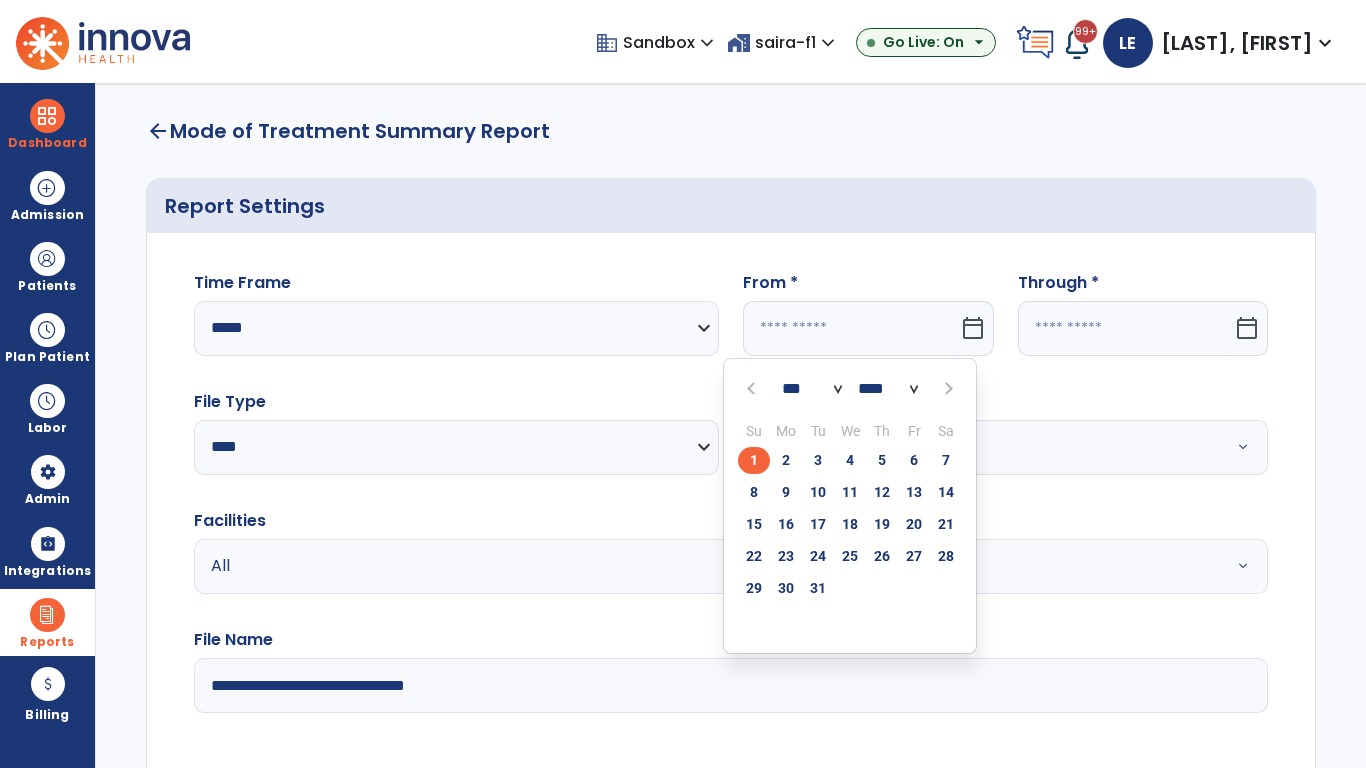 click on "1" 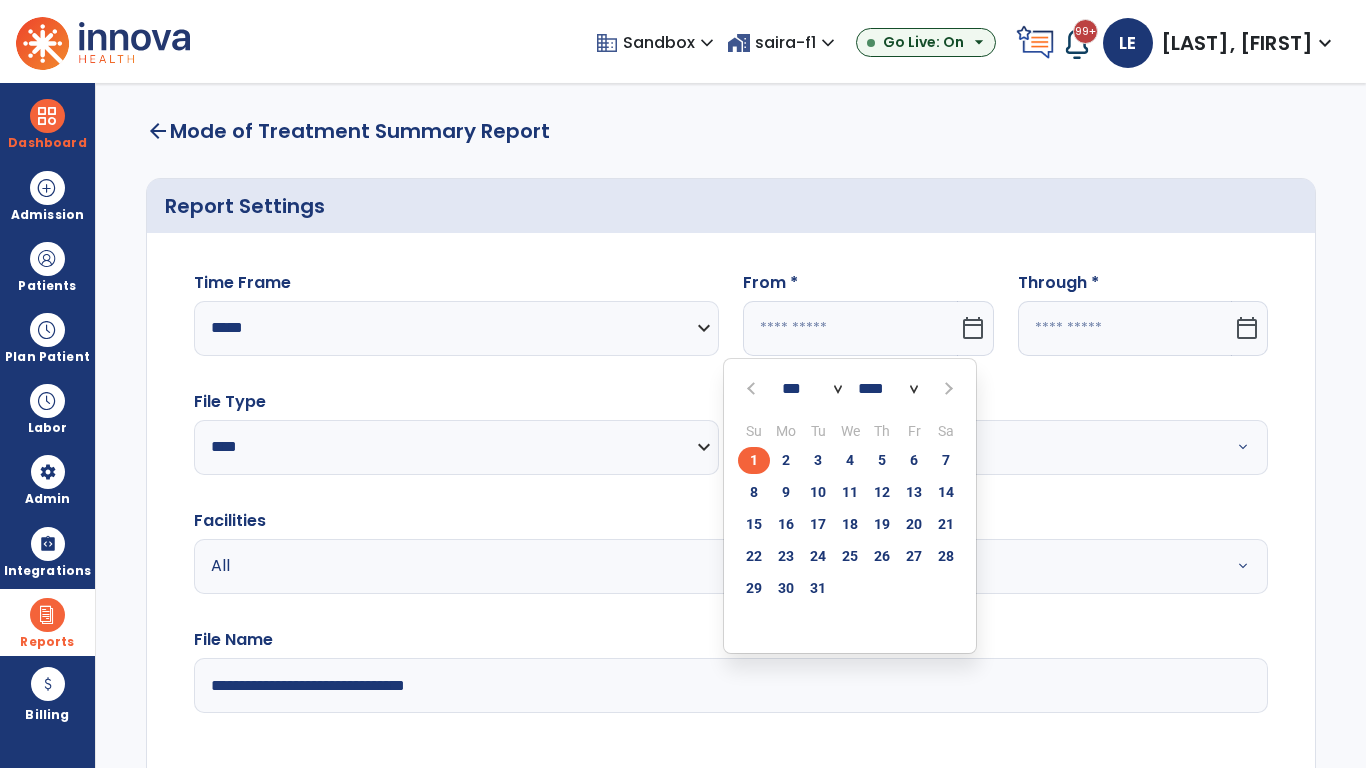 type on "**********" 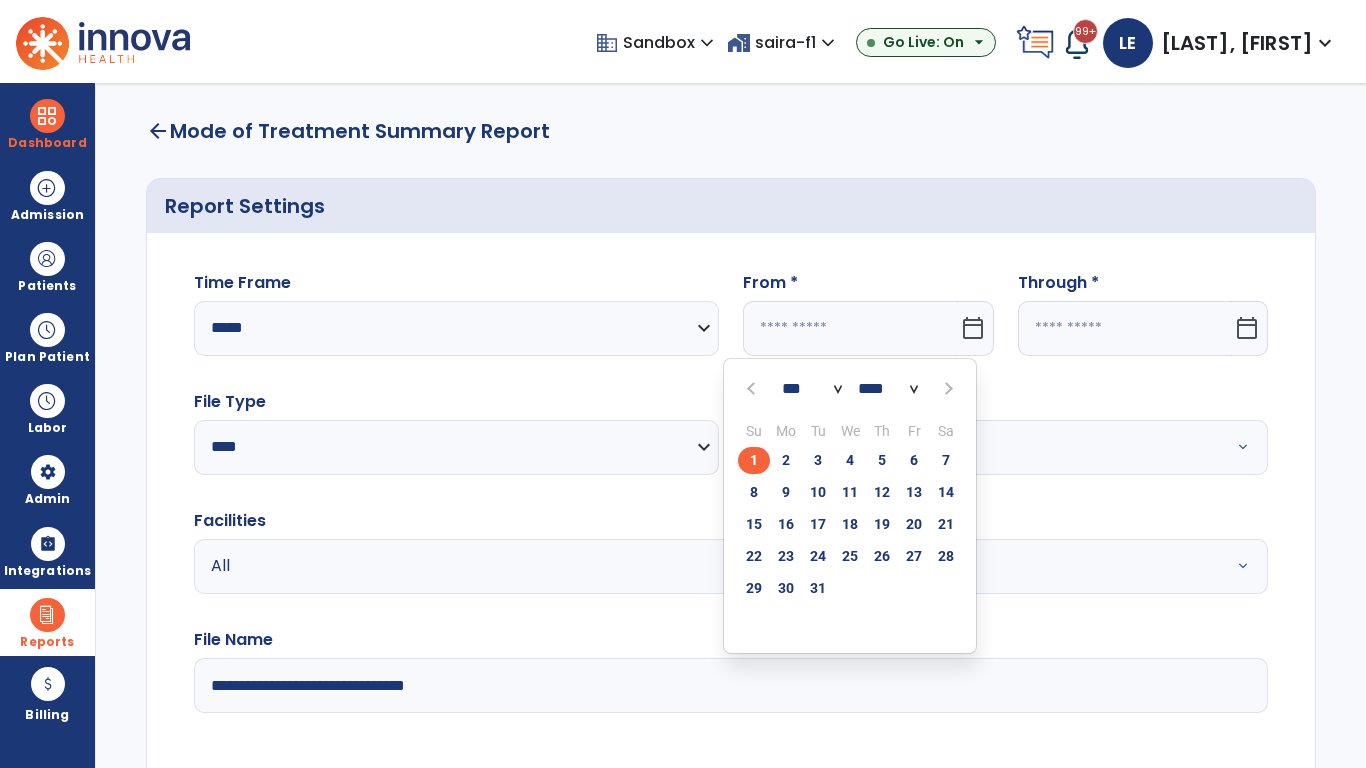 type on "*********" 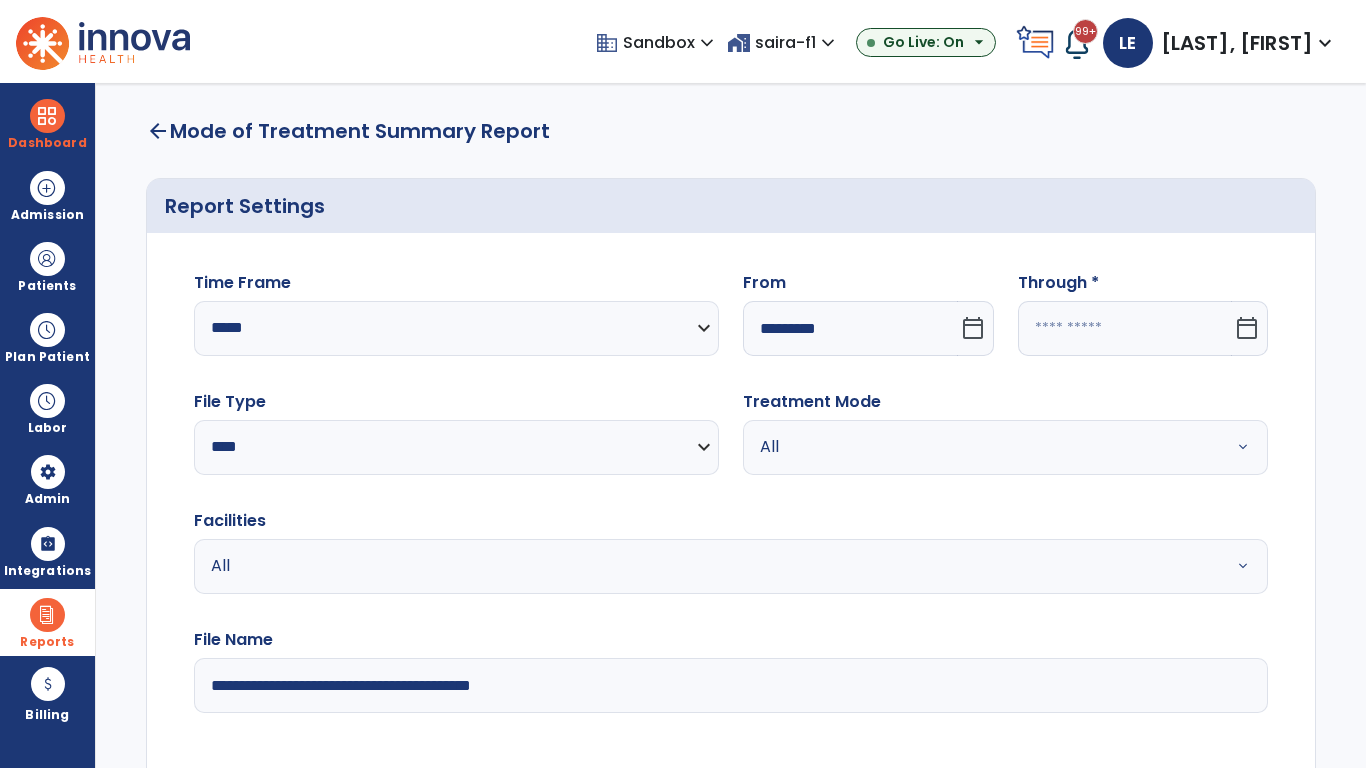click 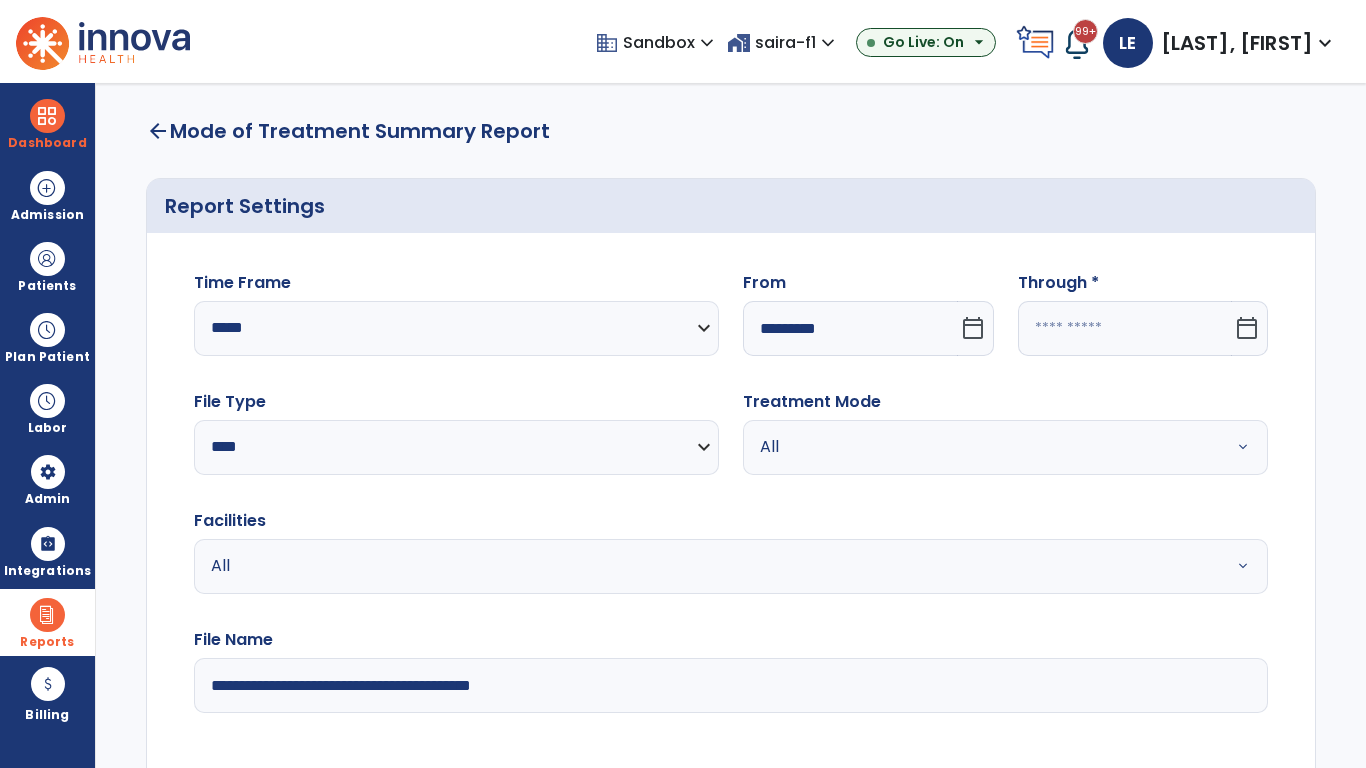 select on "*" 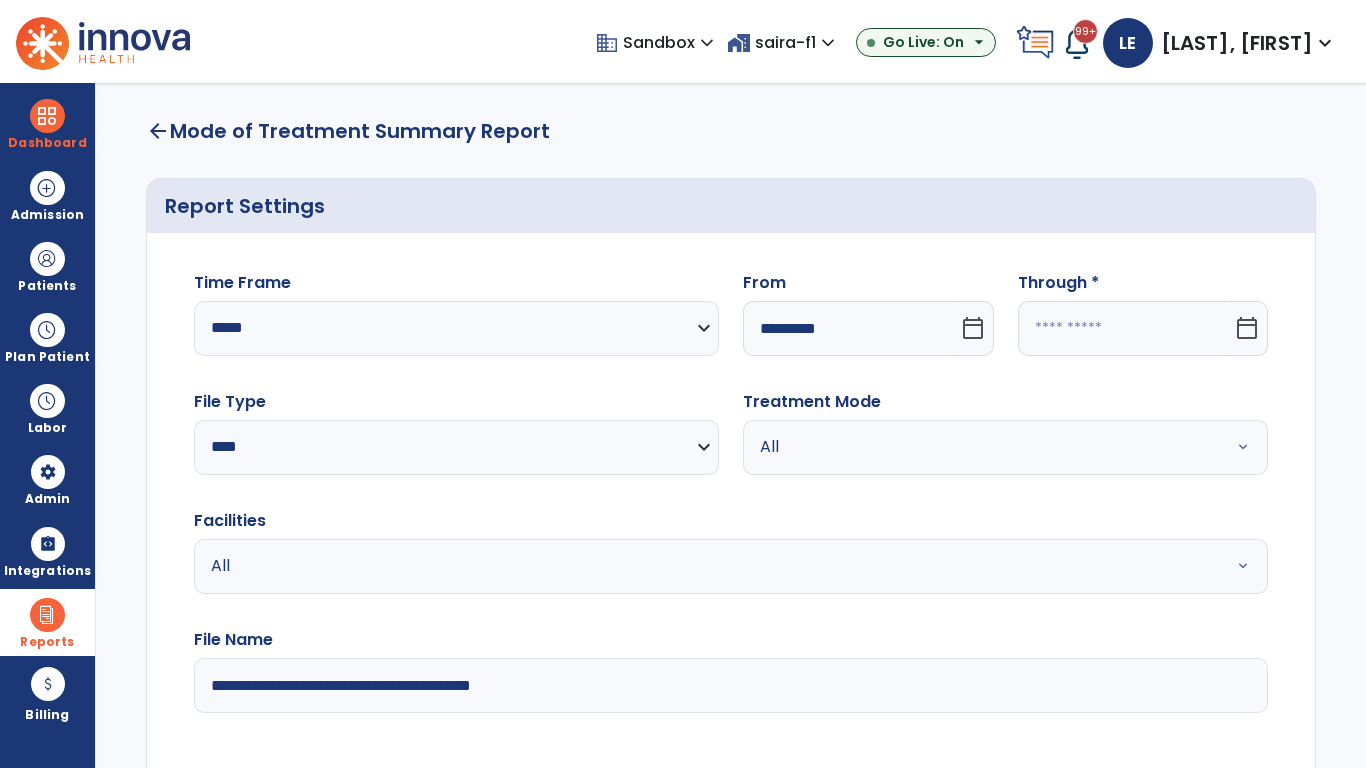 select on "****" 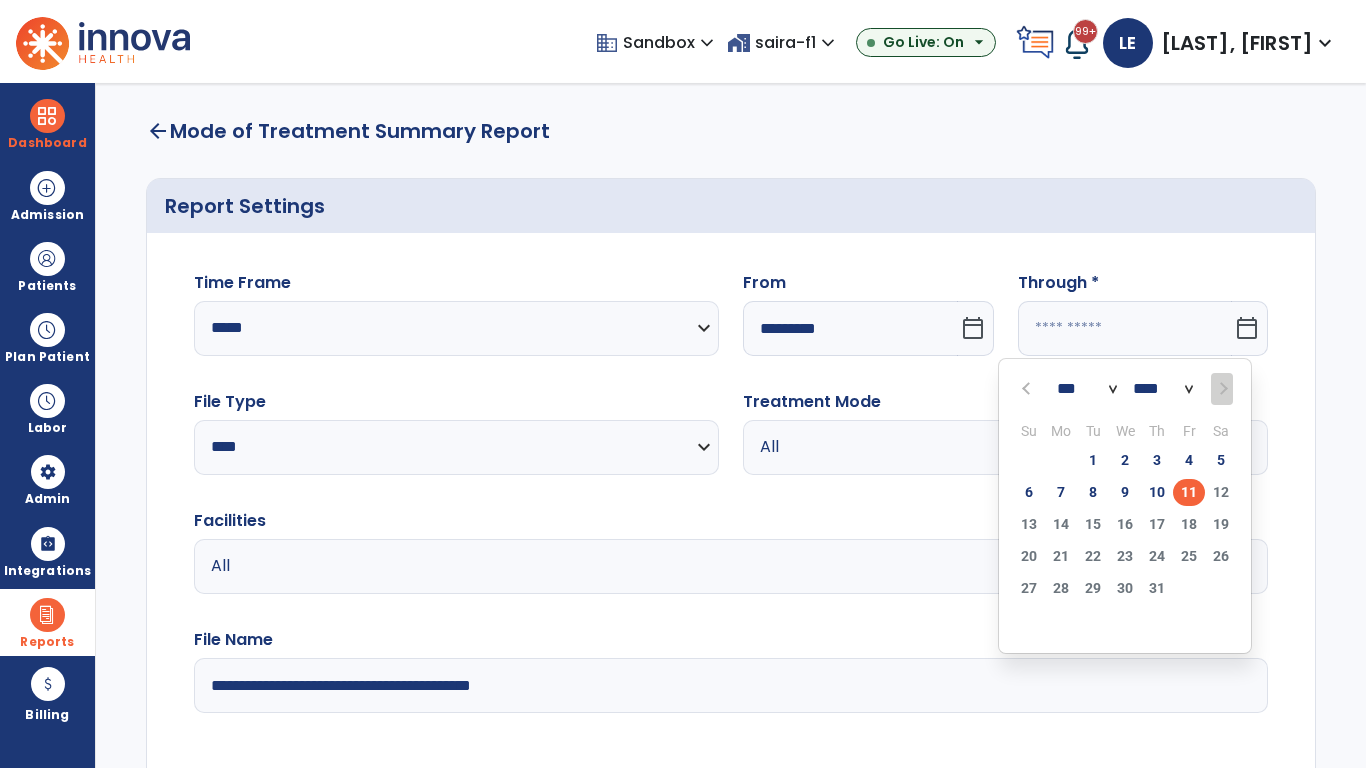 select on "*" 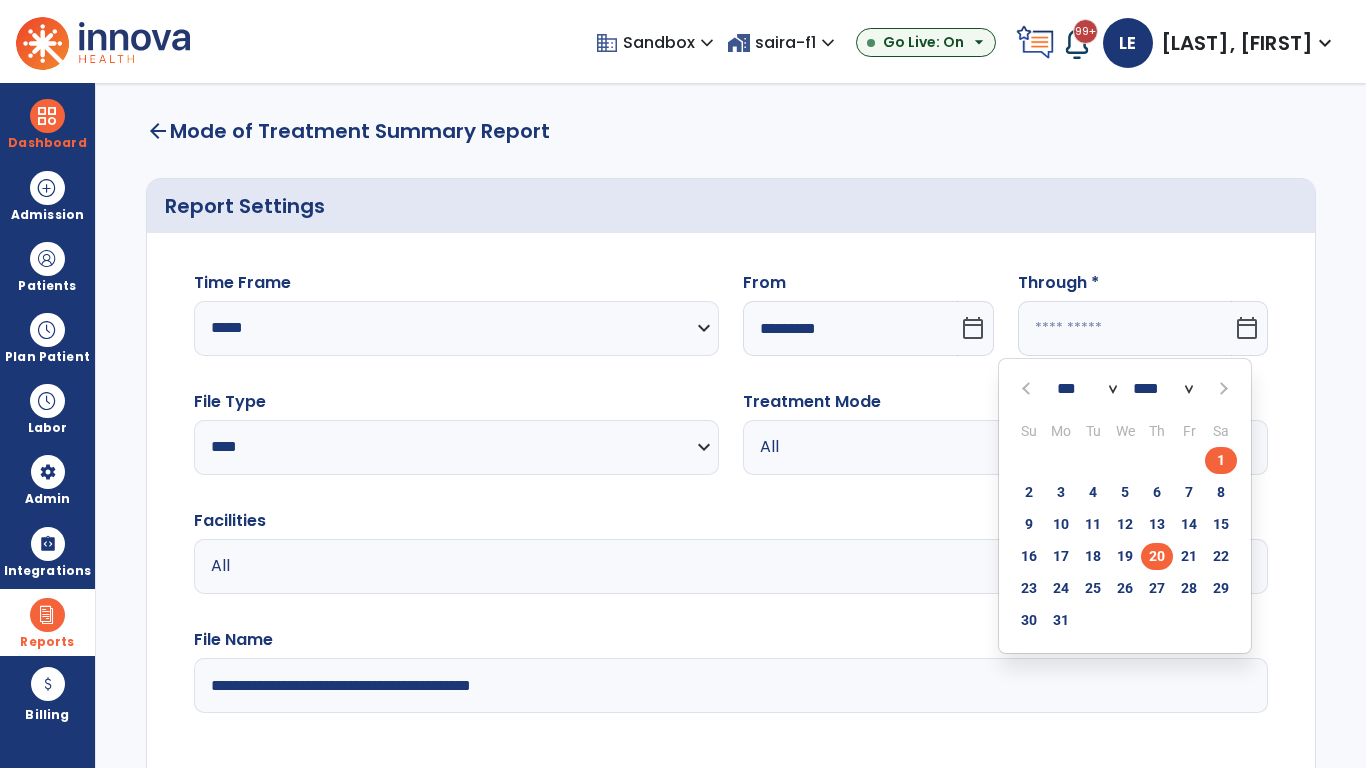 click on "20" 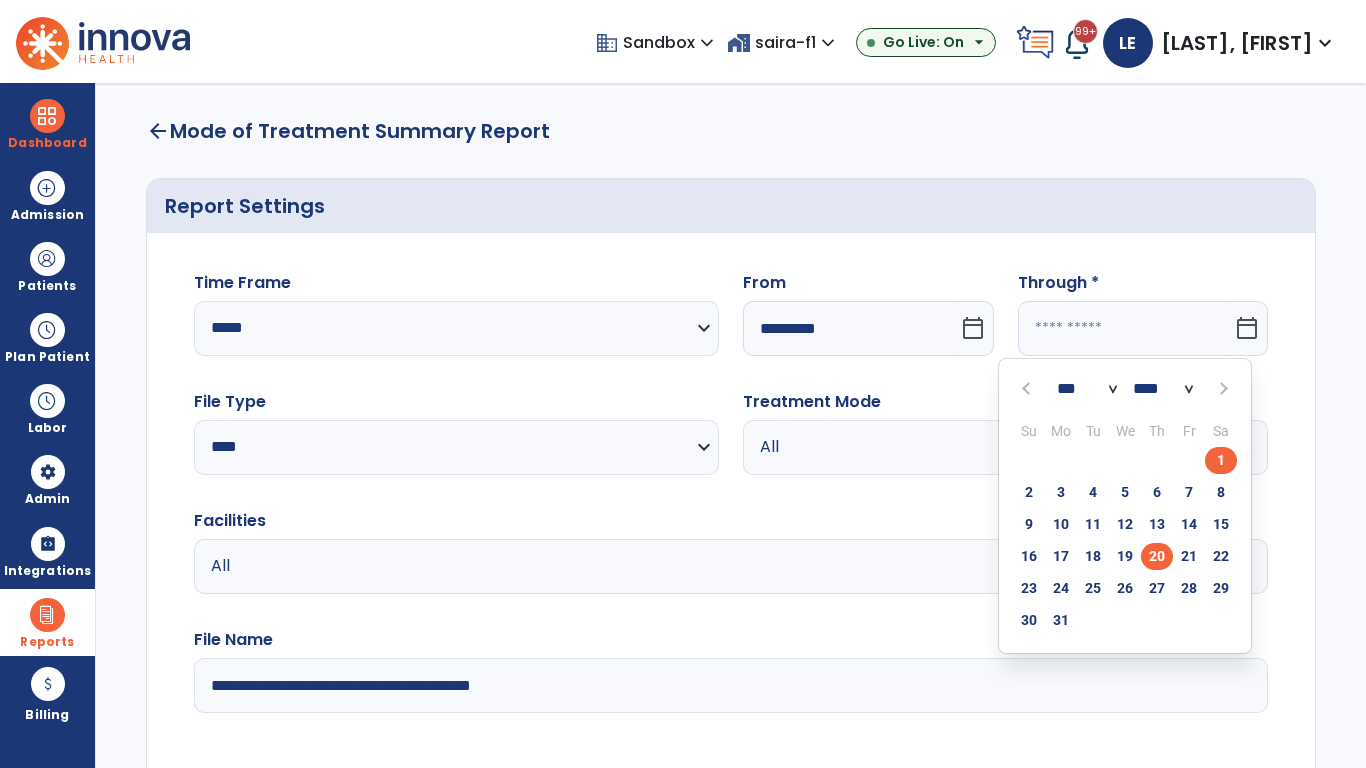 type on "**********" 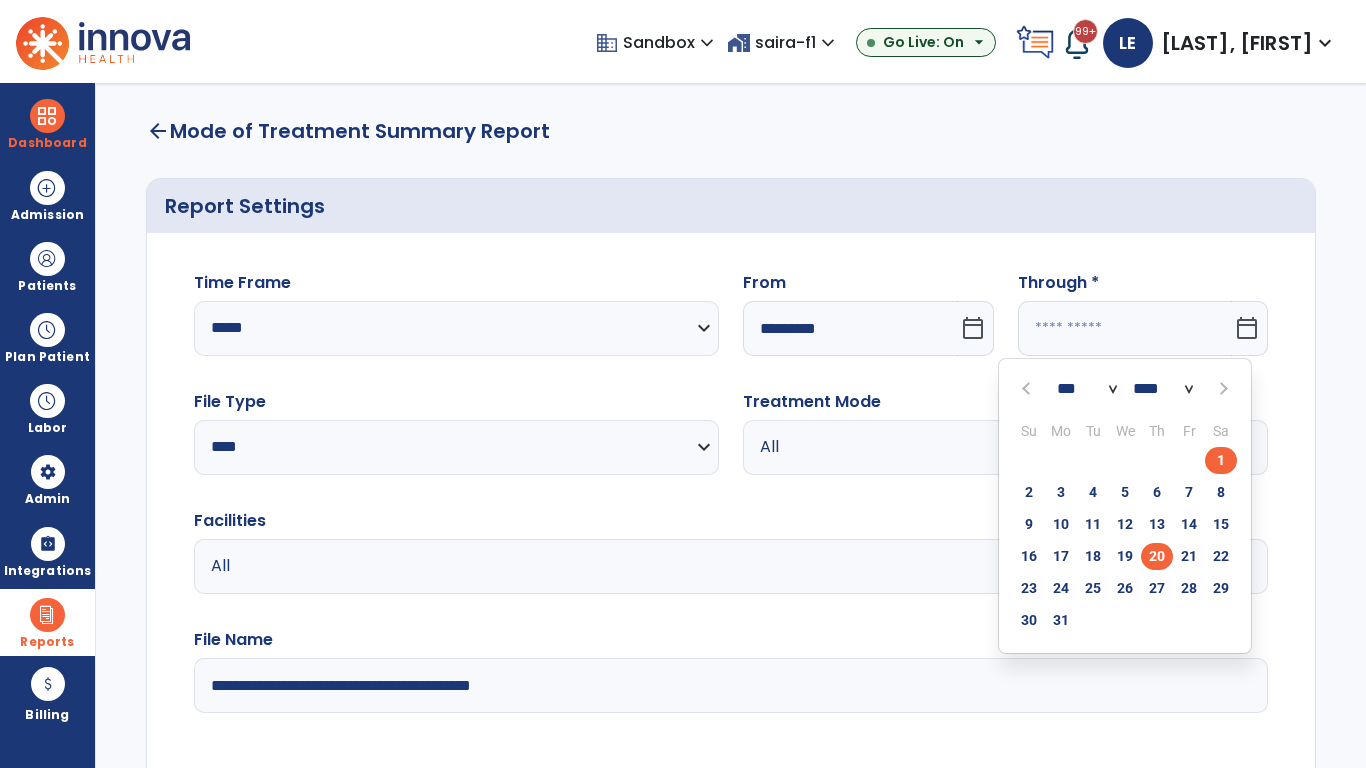 type on "*********" 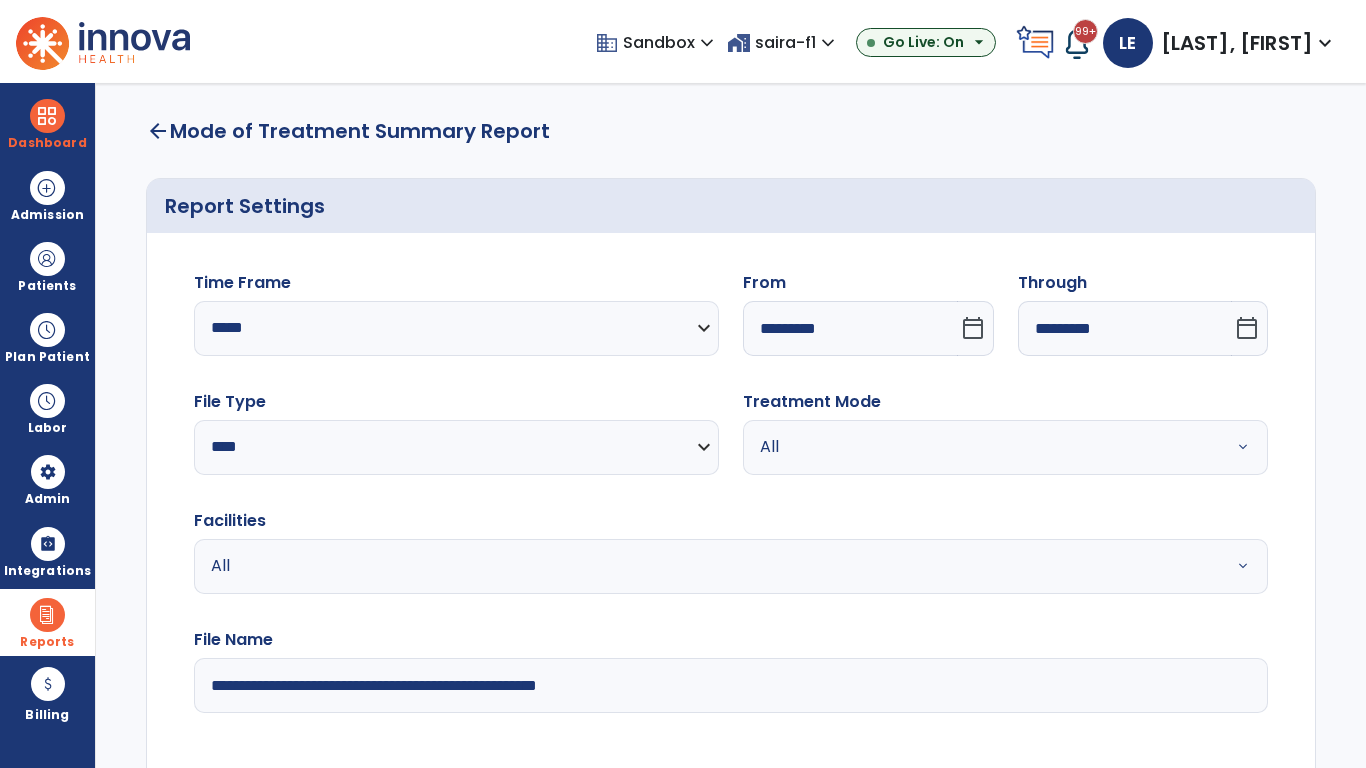 click on "All" at bounding box center [981, 447] 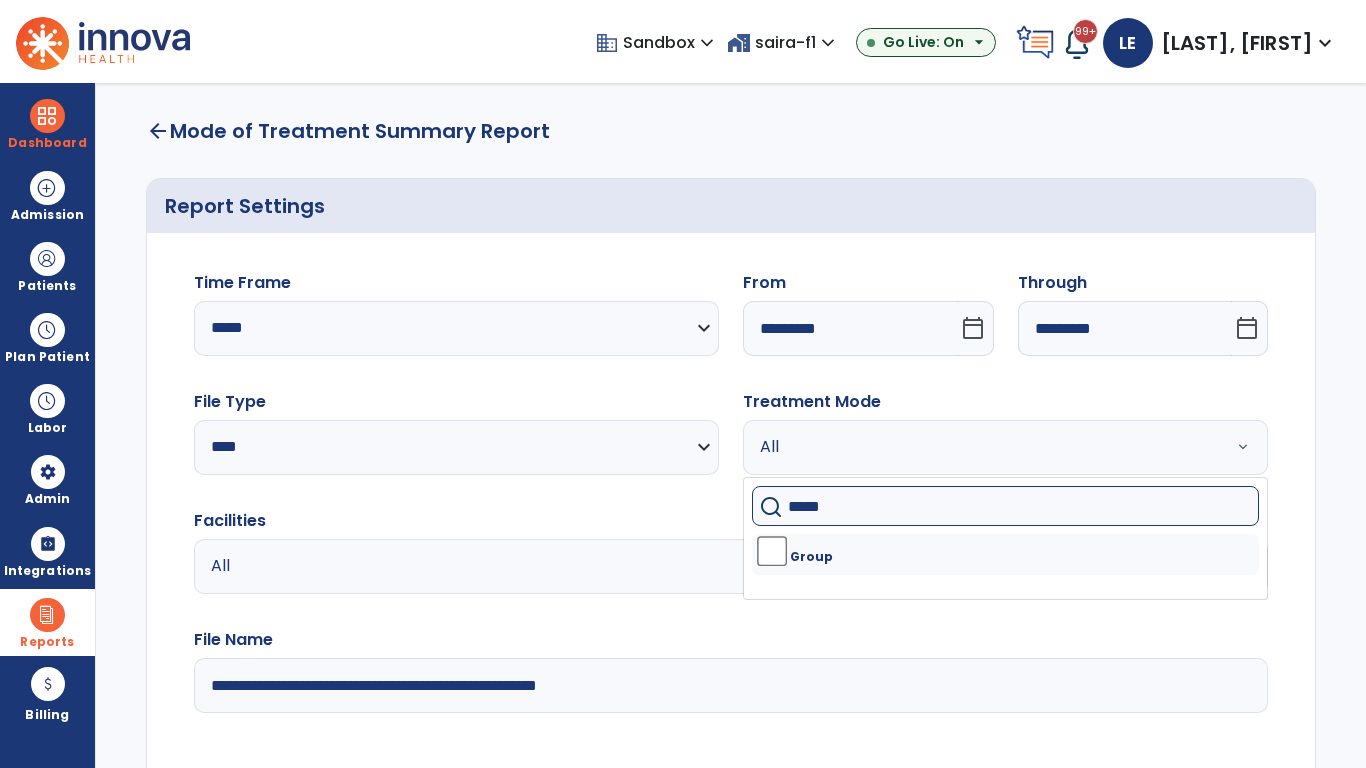 type on "*****" 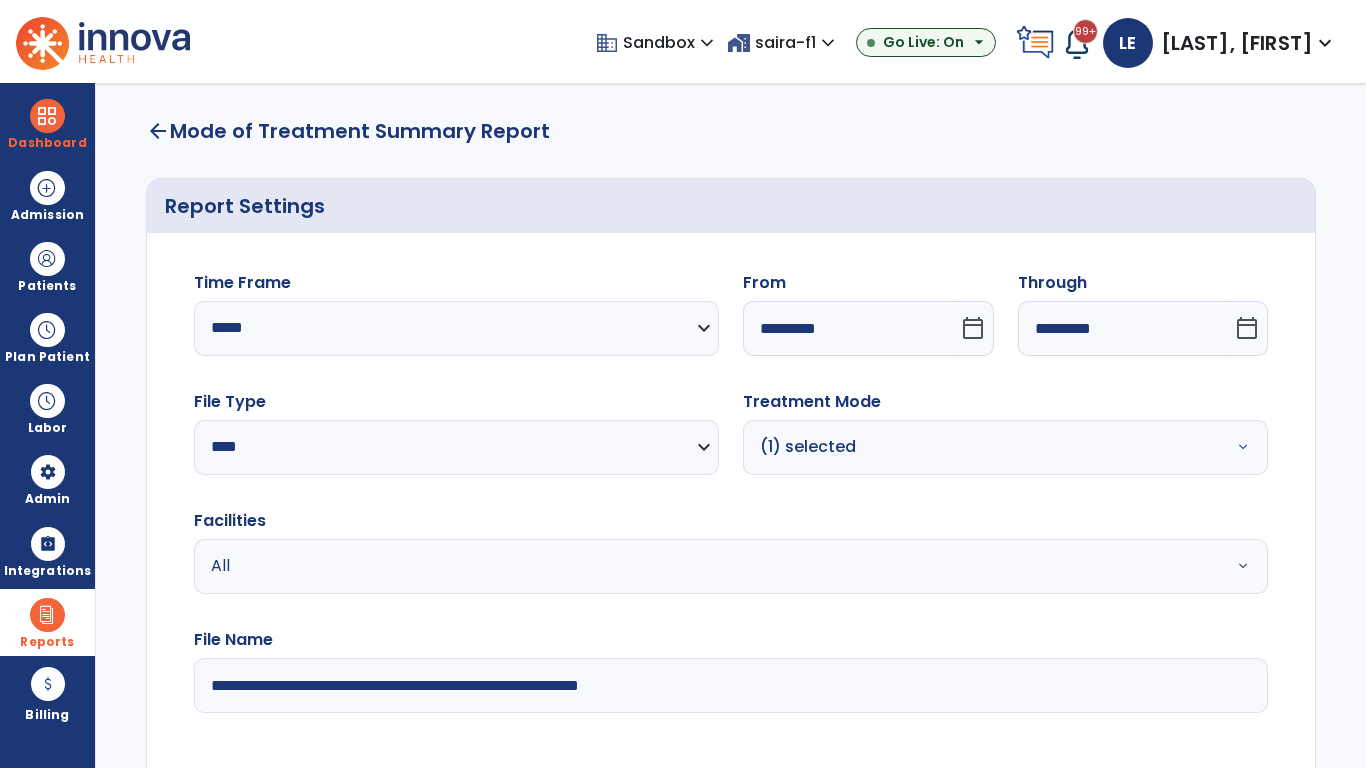 type on "**********" 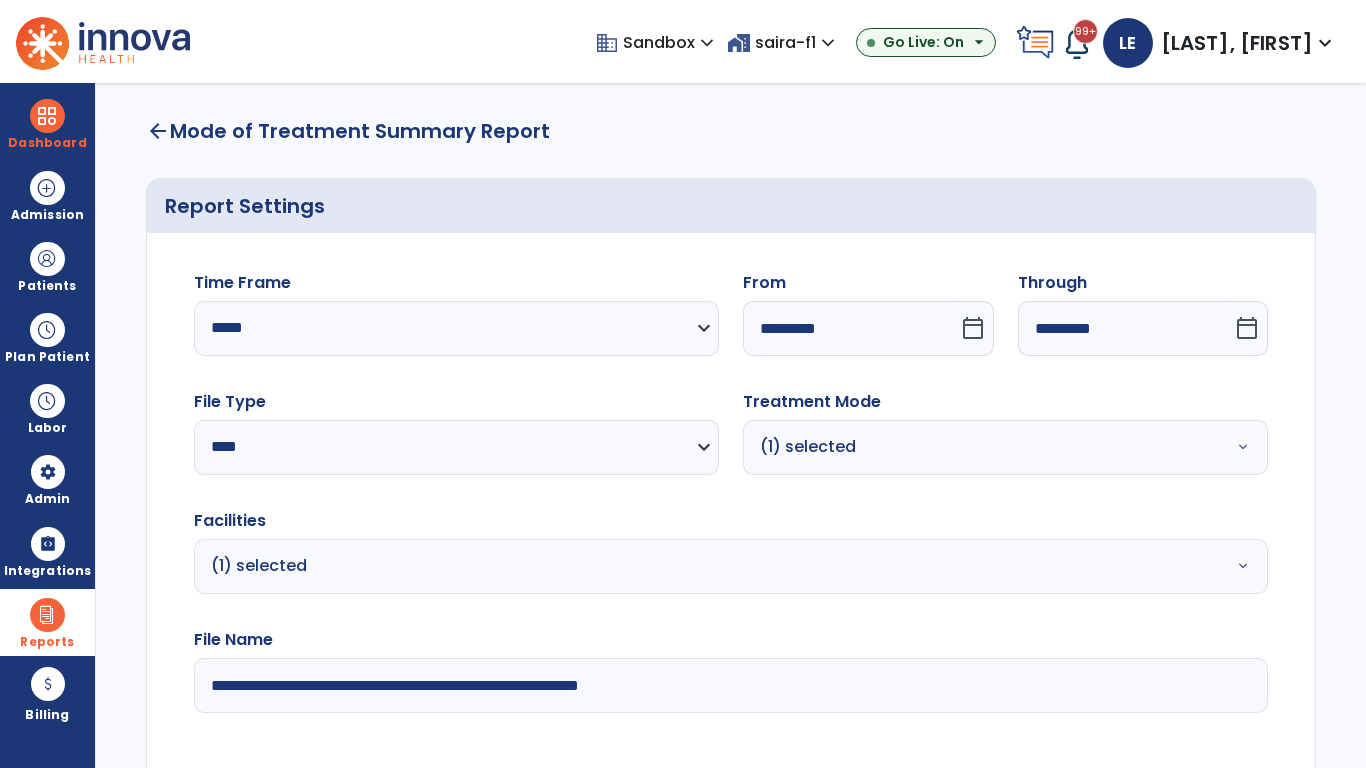 click on "Generate Report" 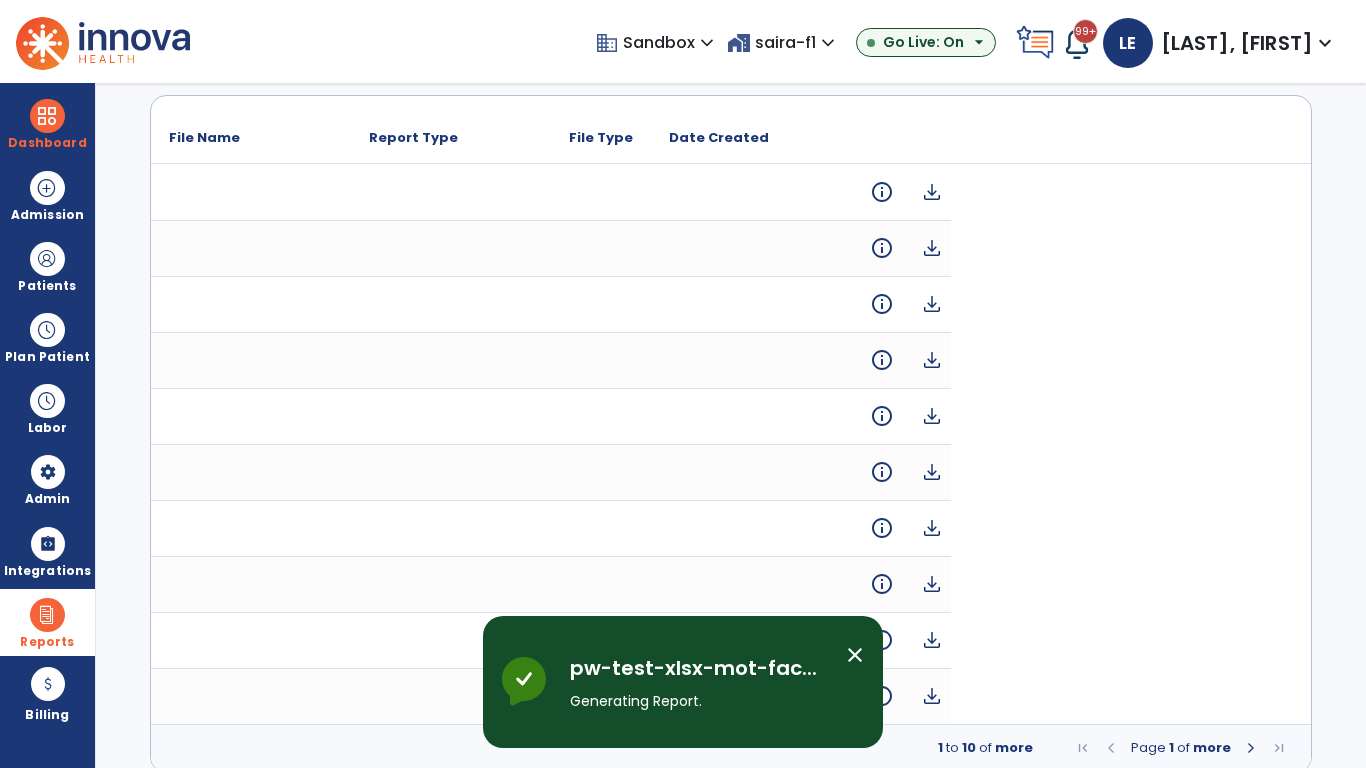 scroll, scrollTop: 0, scrollLeft: 0, axis: both 